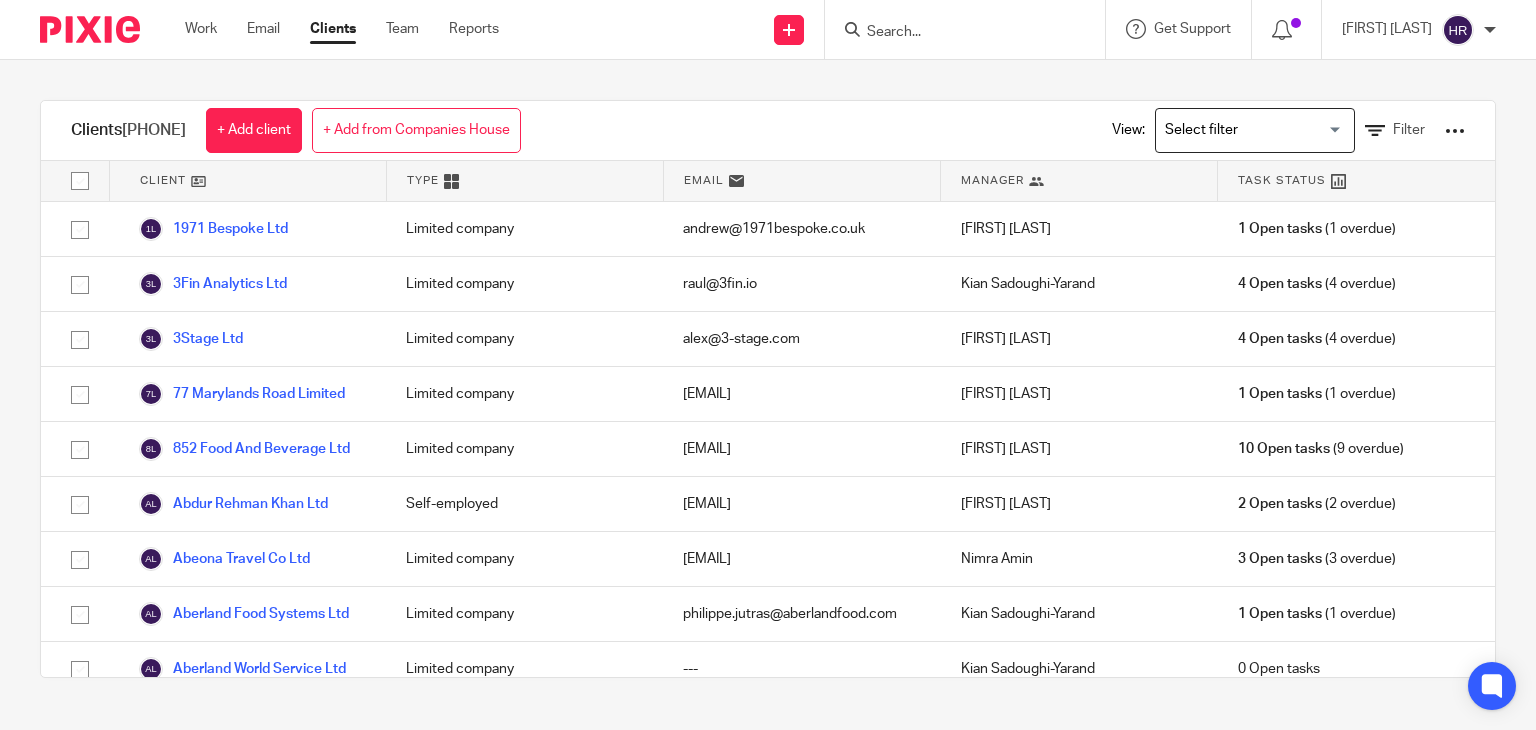 scroll, scrollTop: 0, scrollLeft: 0, axis: both 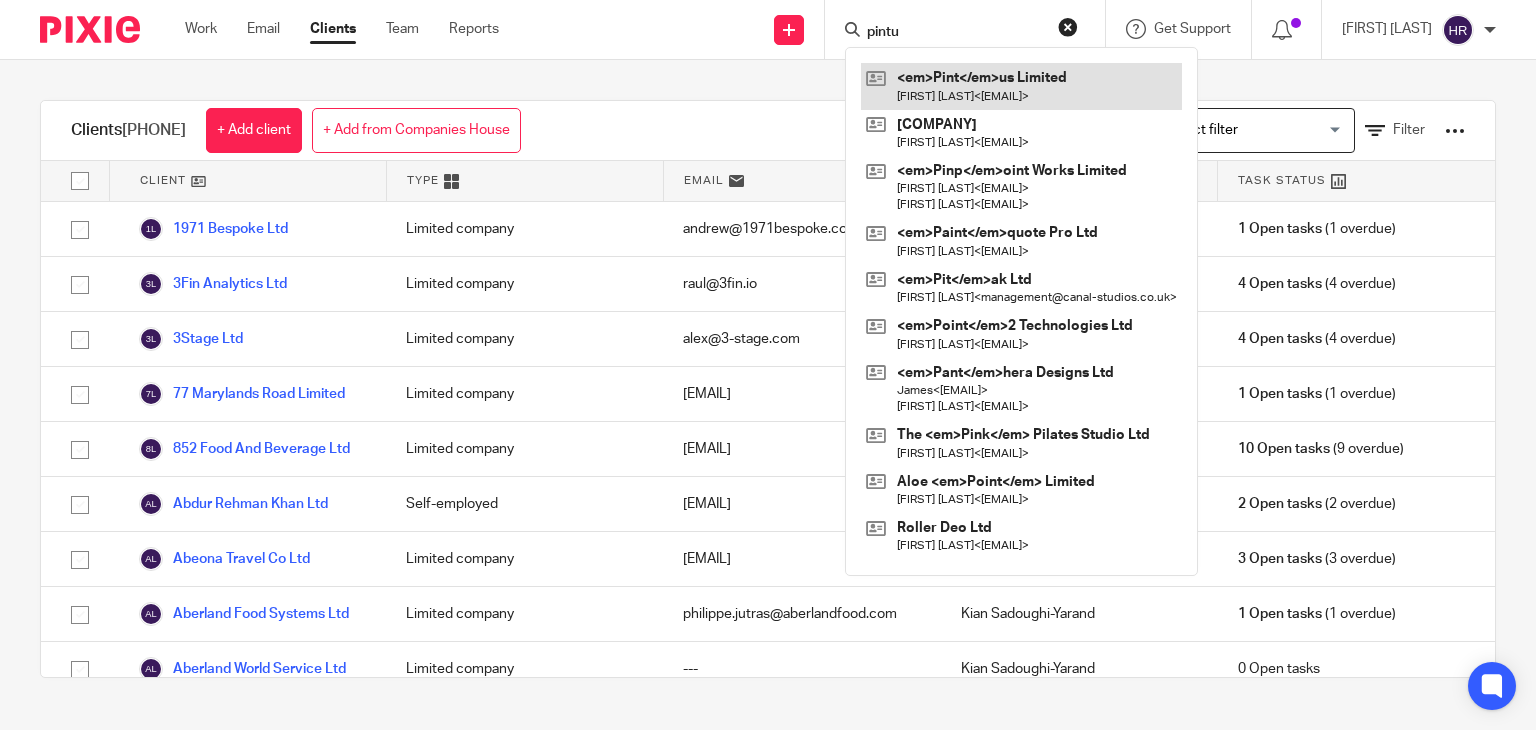 type on "pintu" 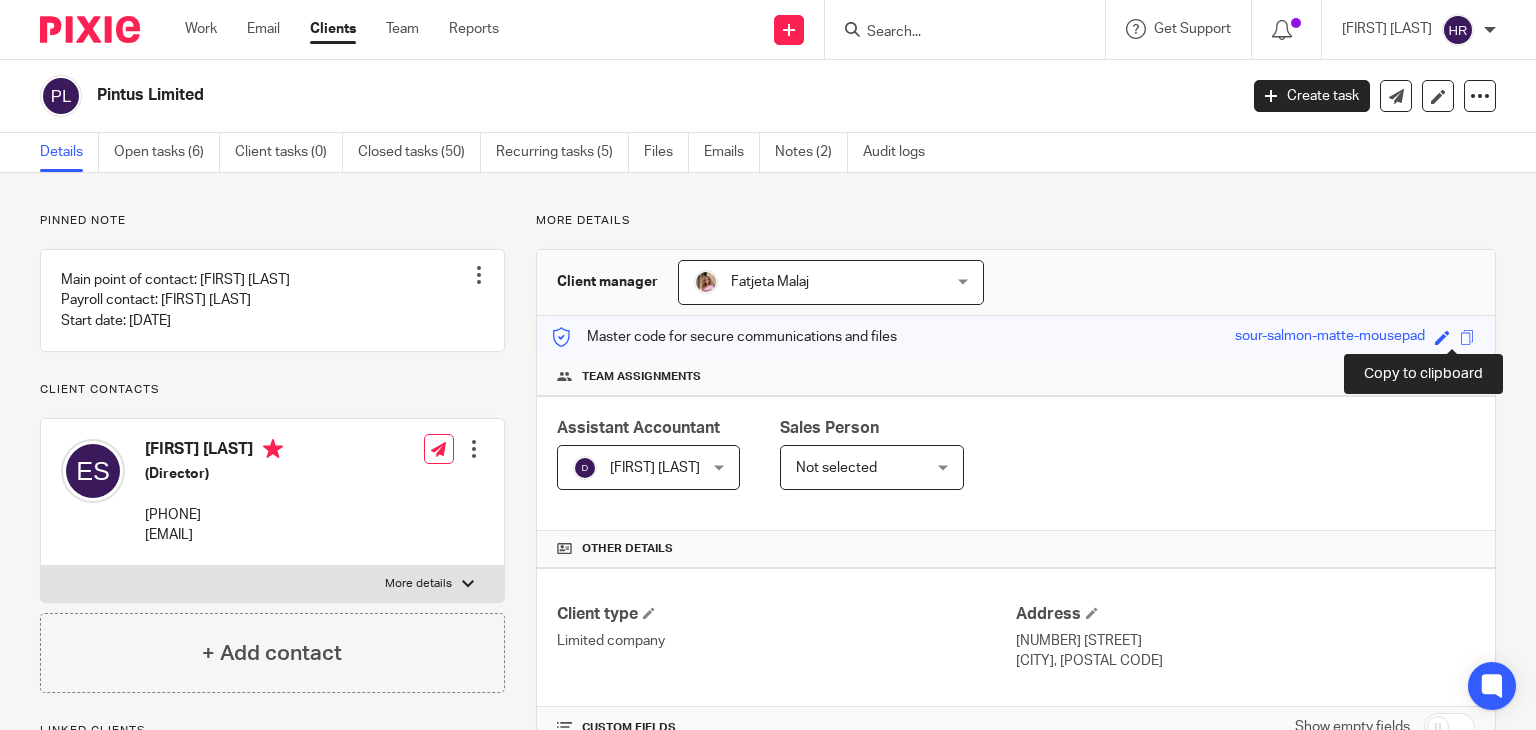 scroll, scrollTop: 0, scrollLeft: 0, axis: both 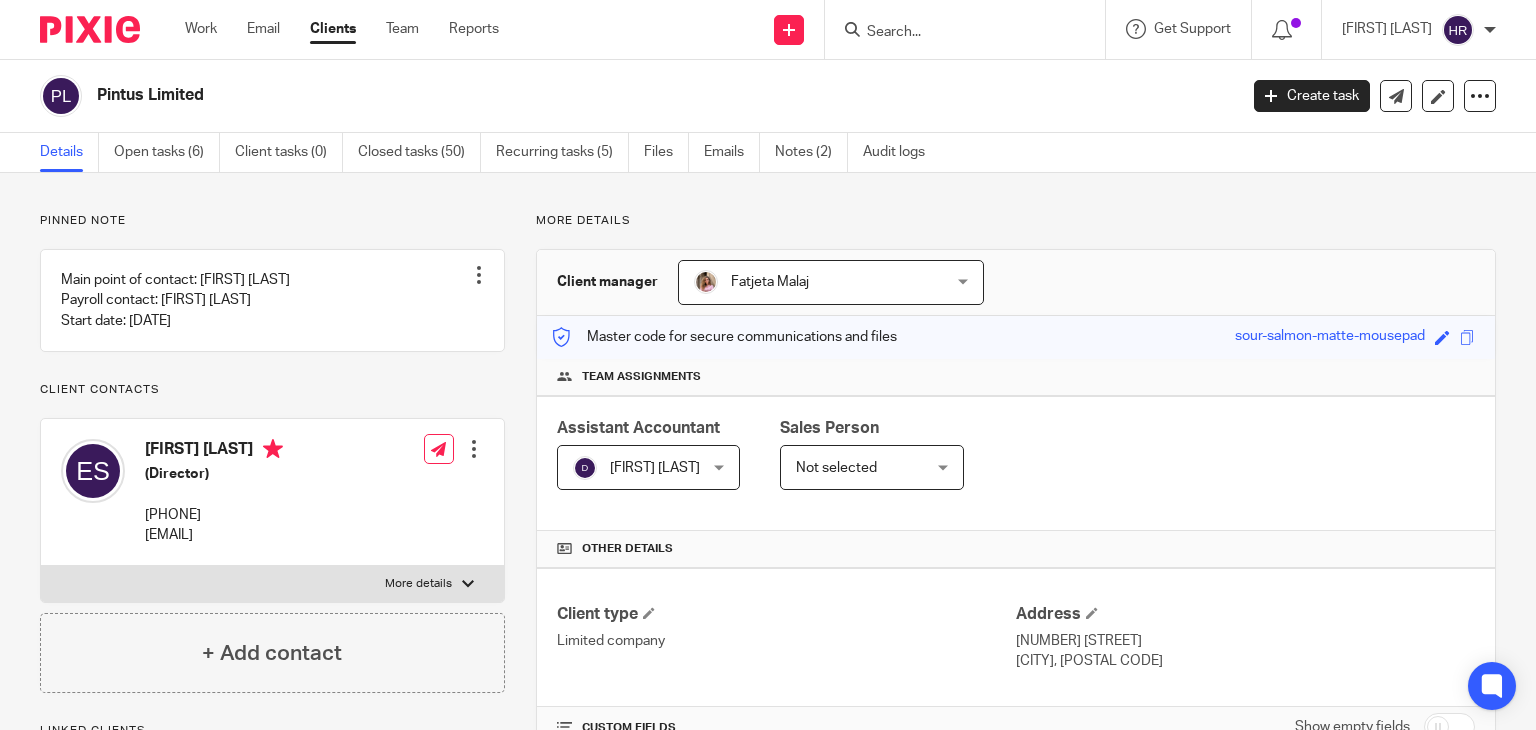 click at bounding box center (955, 33) 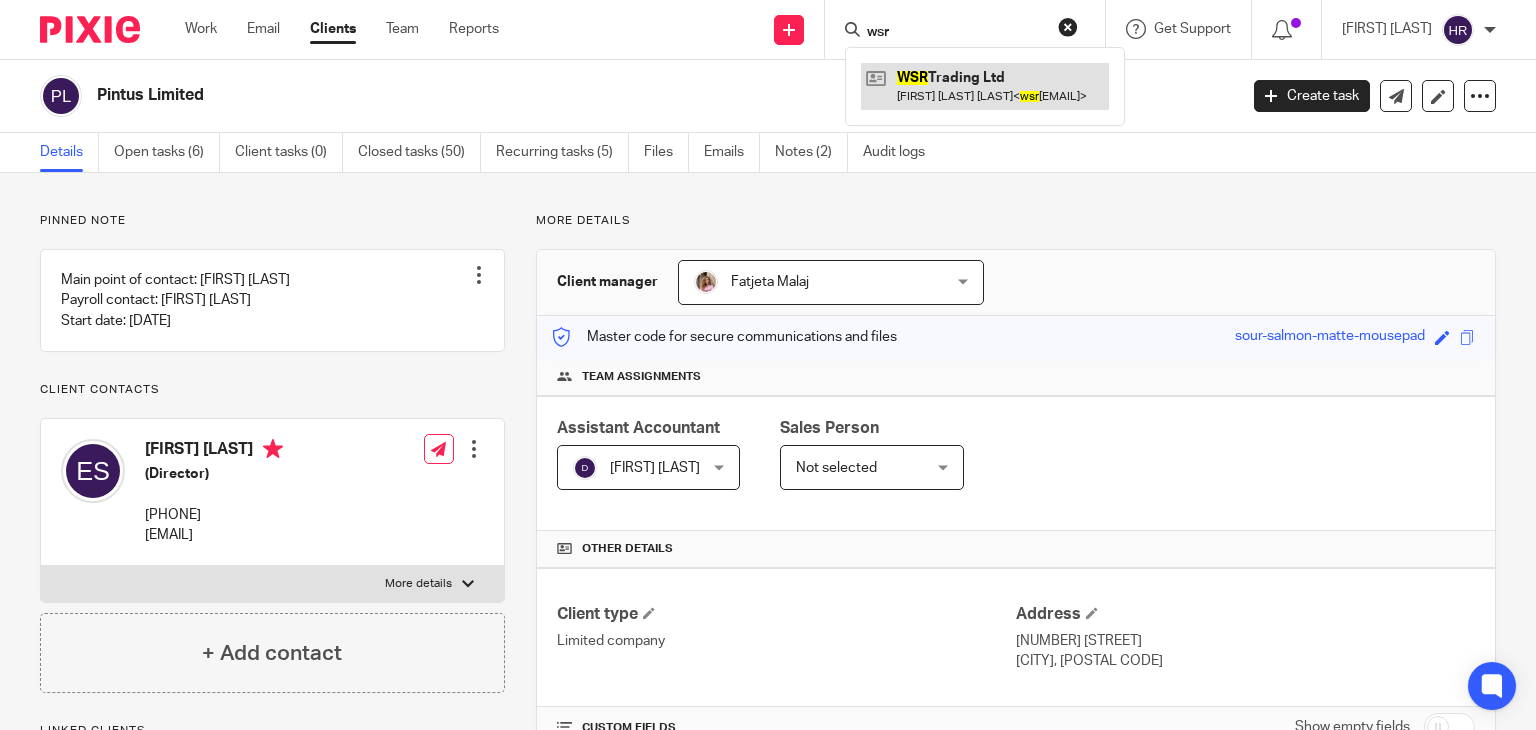 type on "wsr" 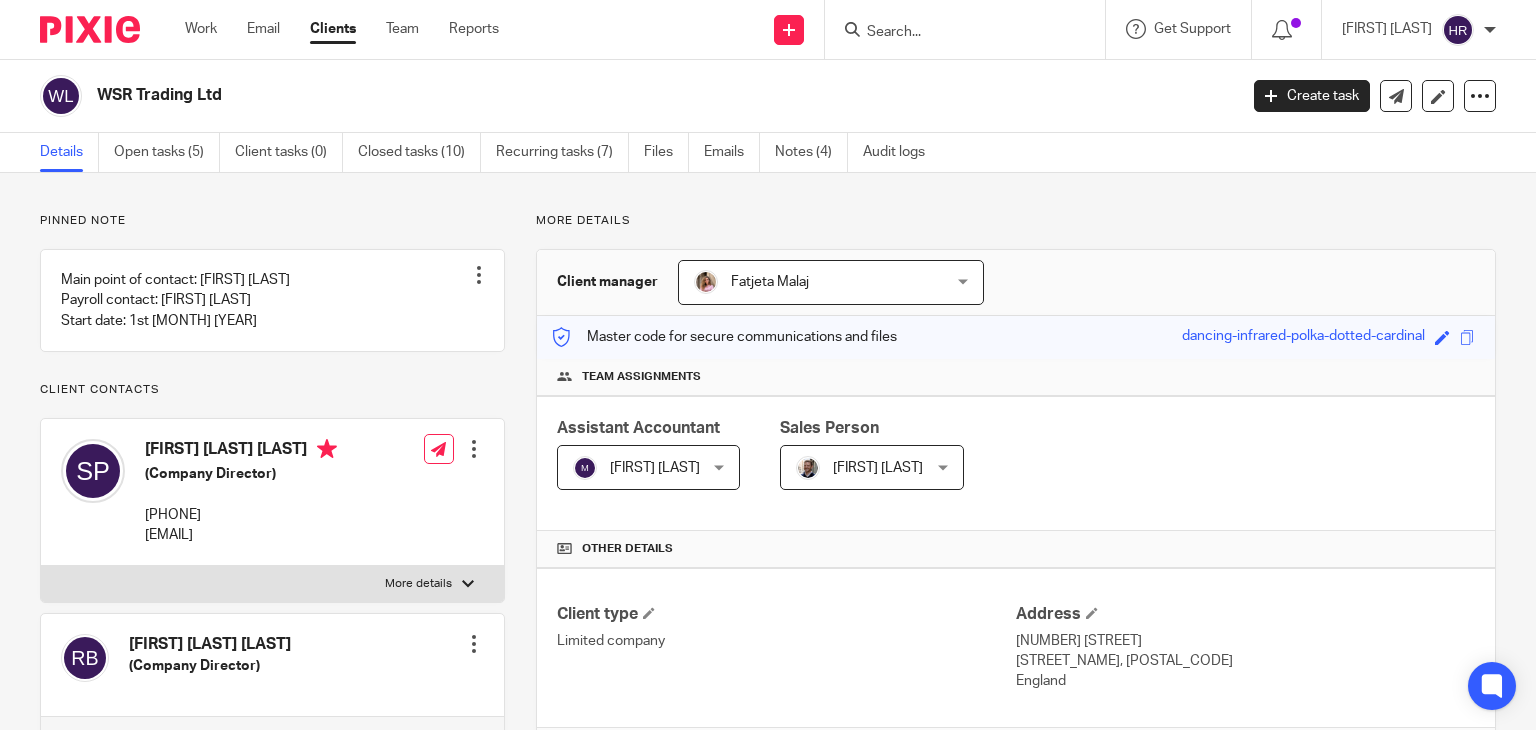 scroll, scrollTop: 0, scrollLeft: 0, axis: both 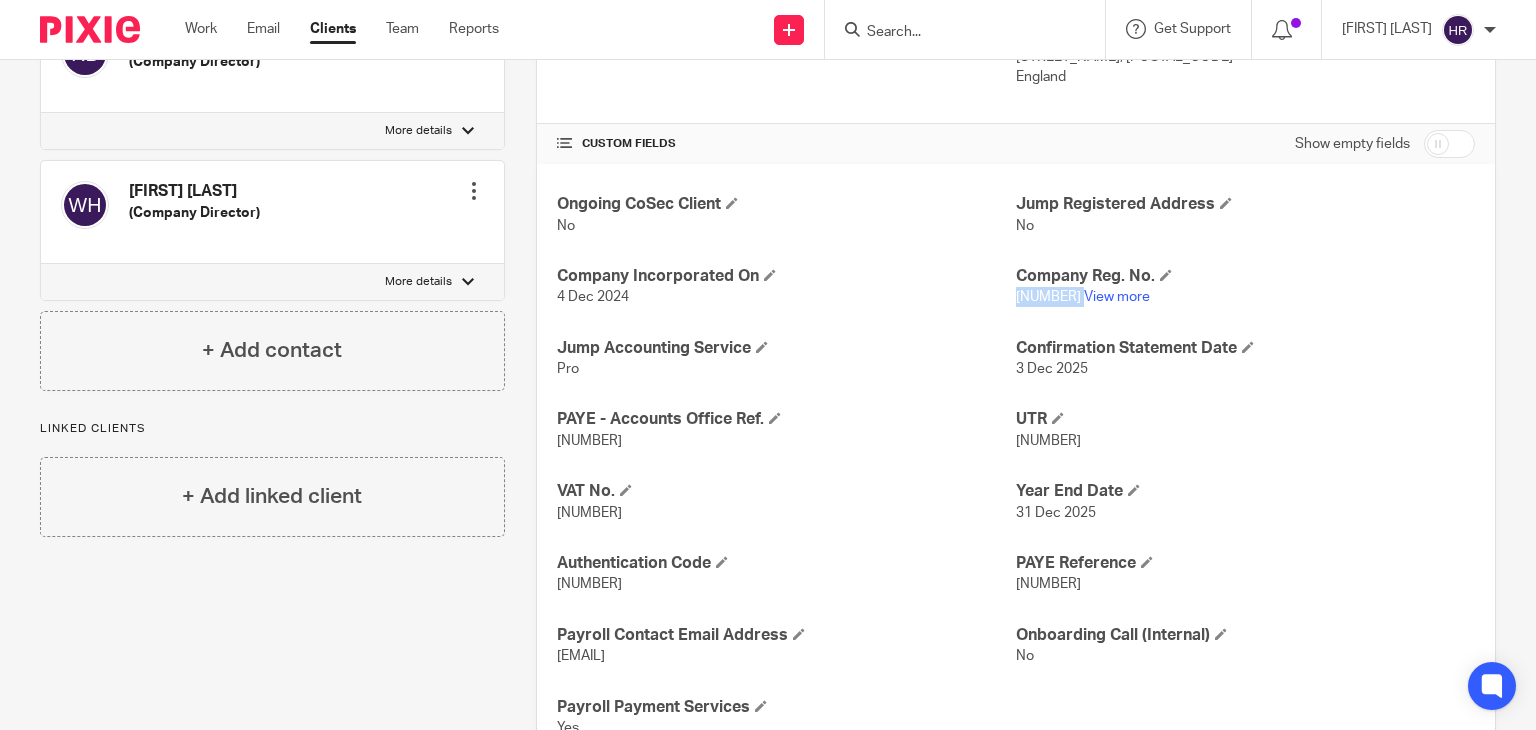 drag, startPoint x: 1008, startPoint y: 296, endPoint x: 1073, endPoint y: 305, distance: 65.62012 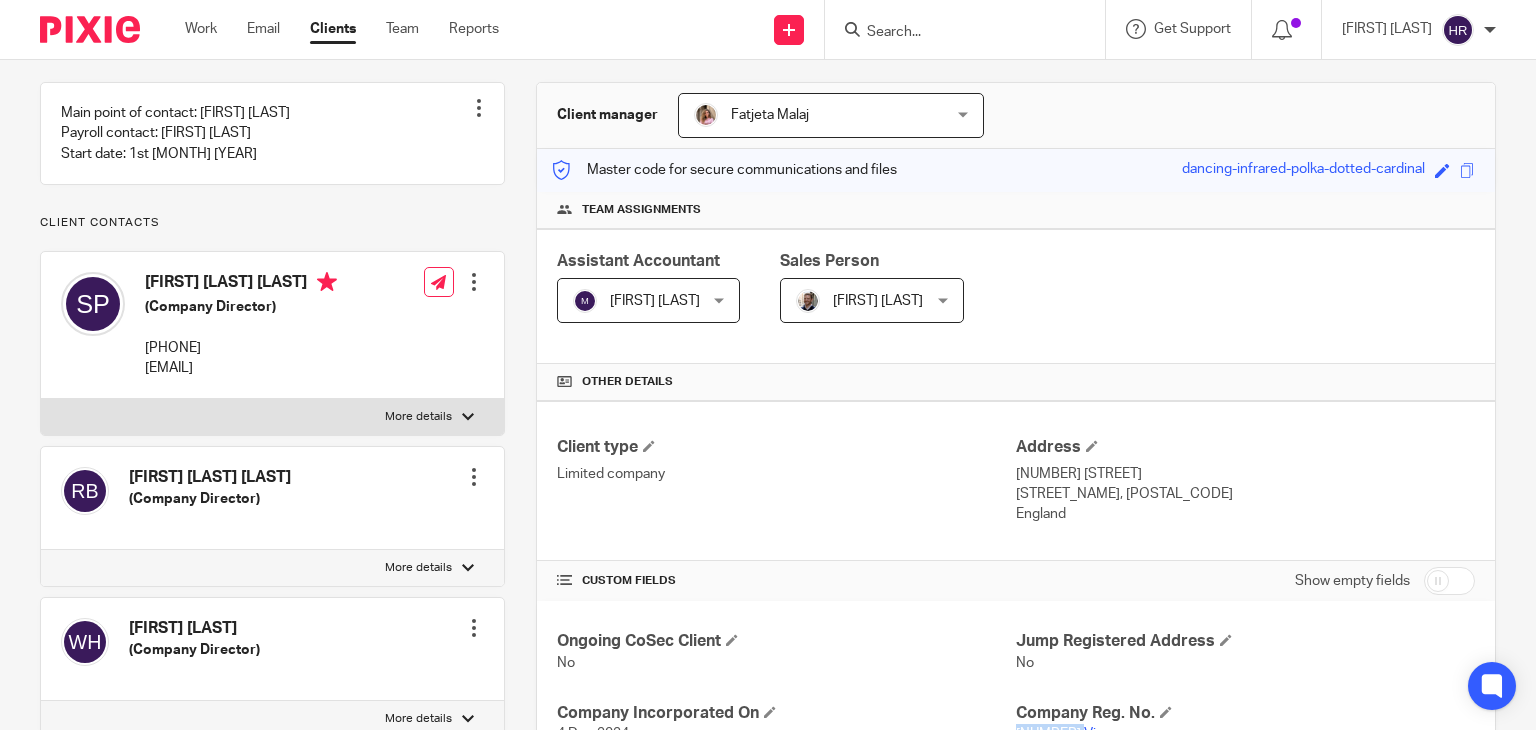 scroll, scrollTop: 288, scrollLeft: 0, axis: vertical 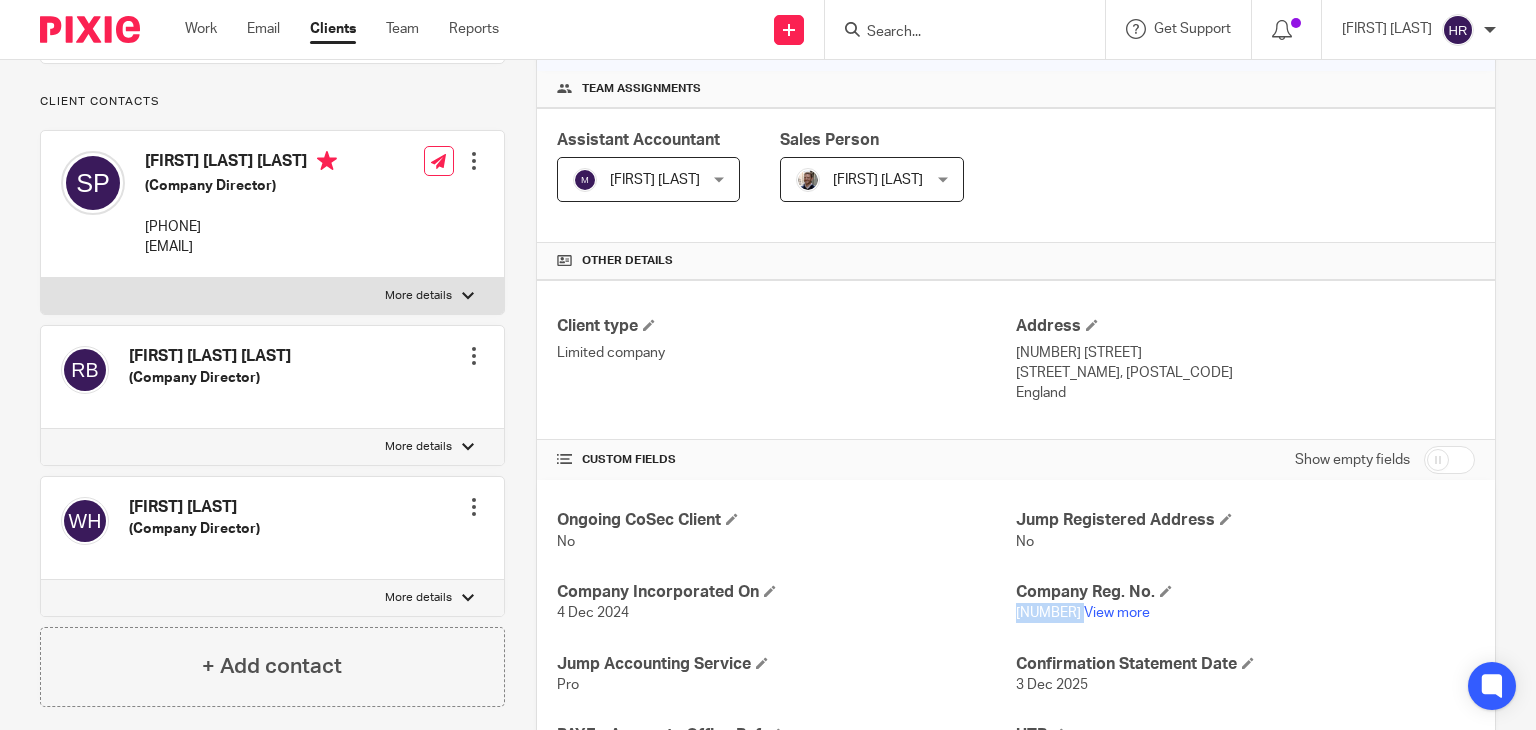 drag, startPoint x: 184, startPoint y: 175, endPoint x: 312, endPoint y: 180, distance: 128.09763 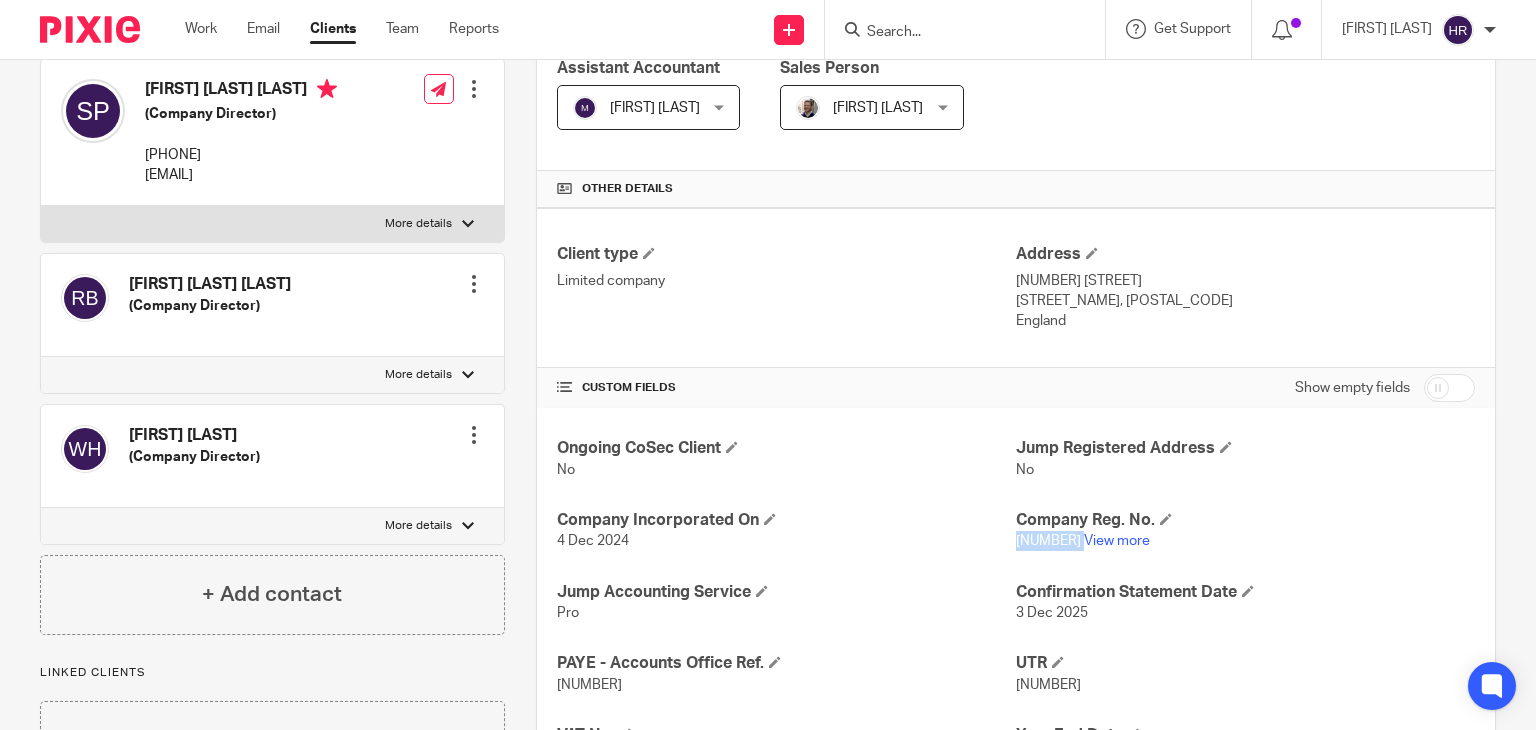 scroll, scrollTop: 362, scrollLeft: 0, axis: vertical 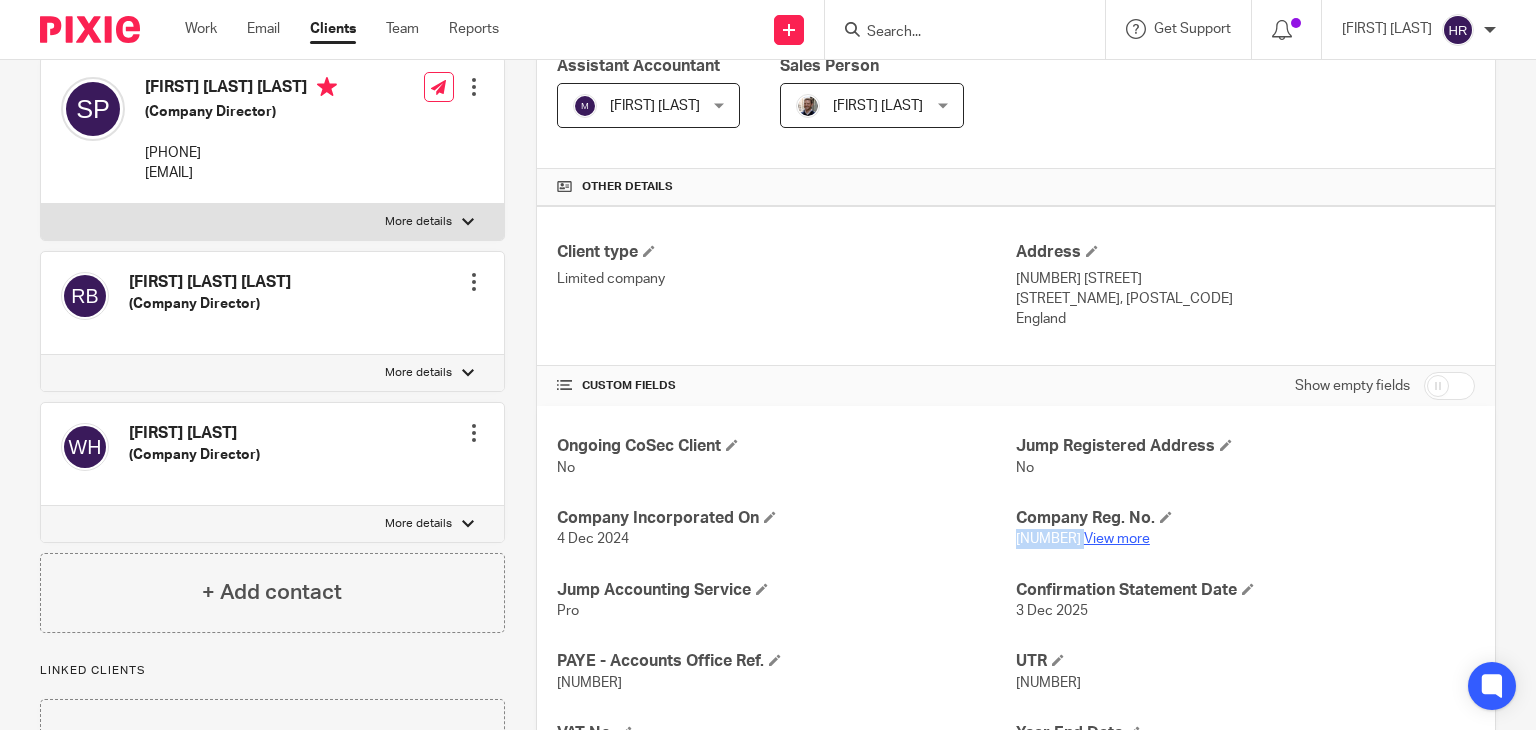 click on "View more" at bounding box center [1117, 539] 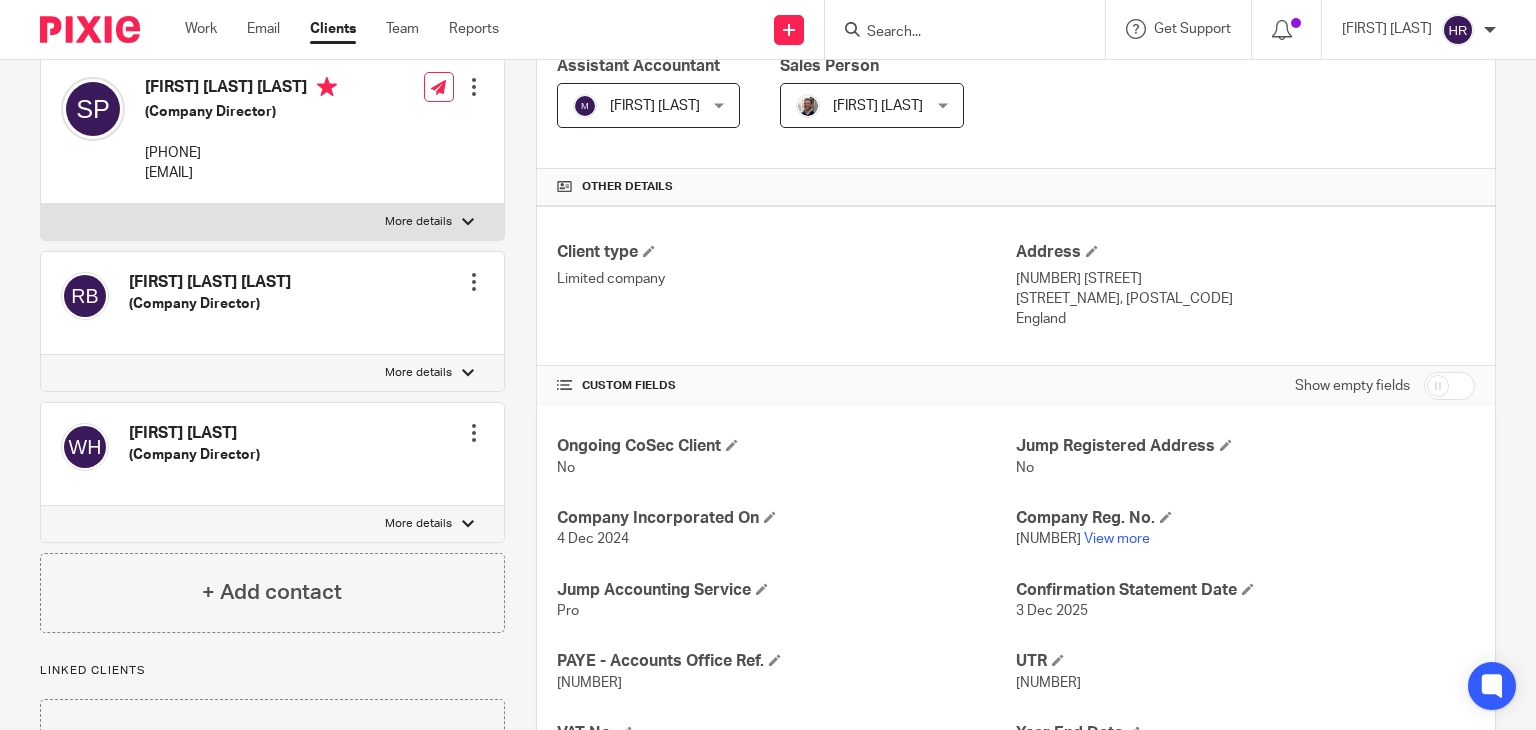 click at bounding box center (955, 33) 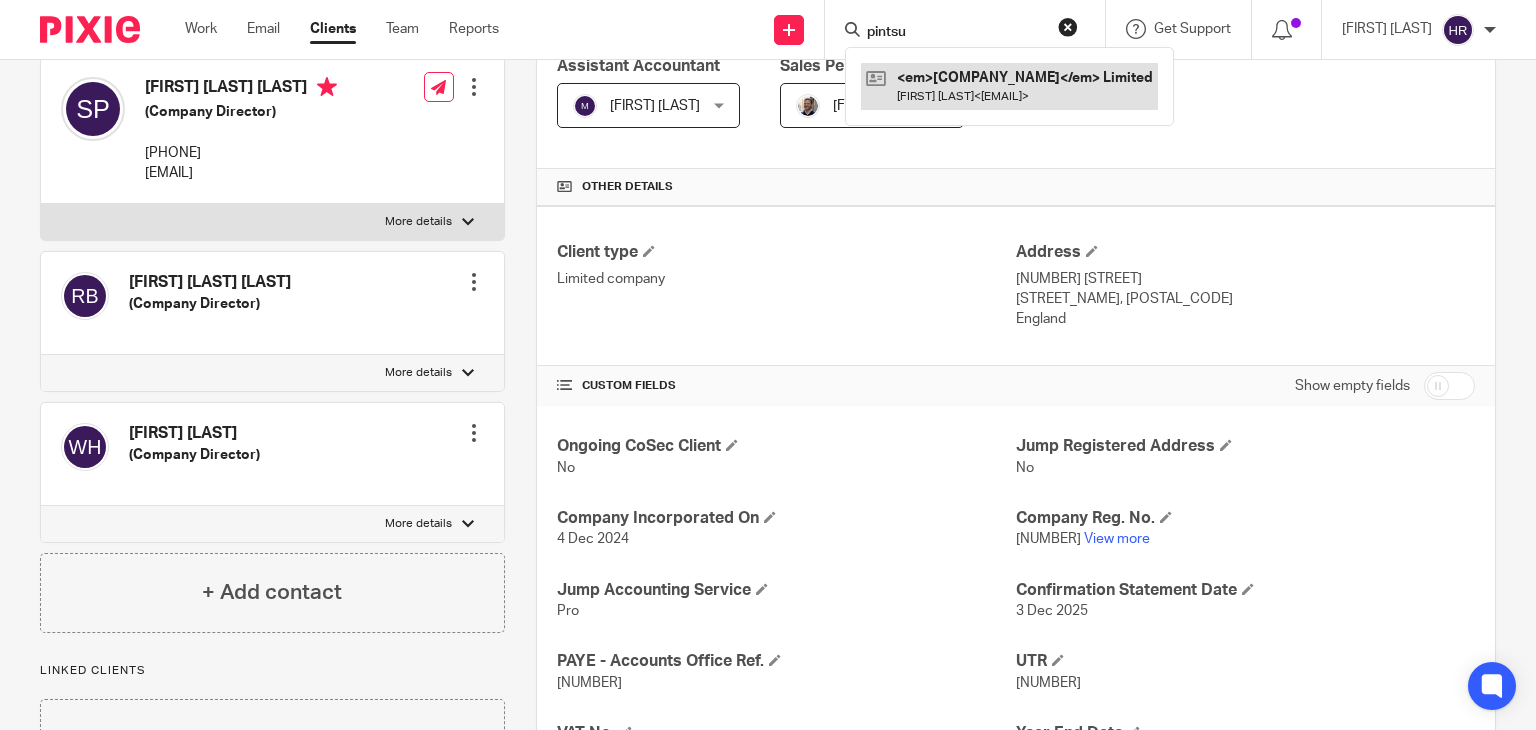 type on "pintsu" 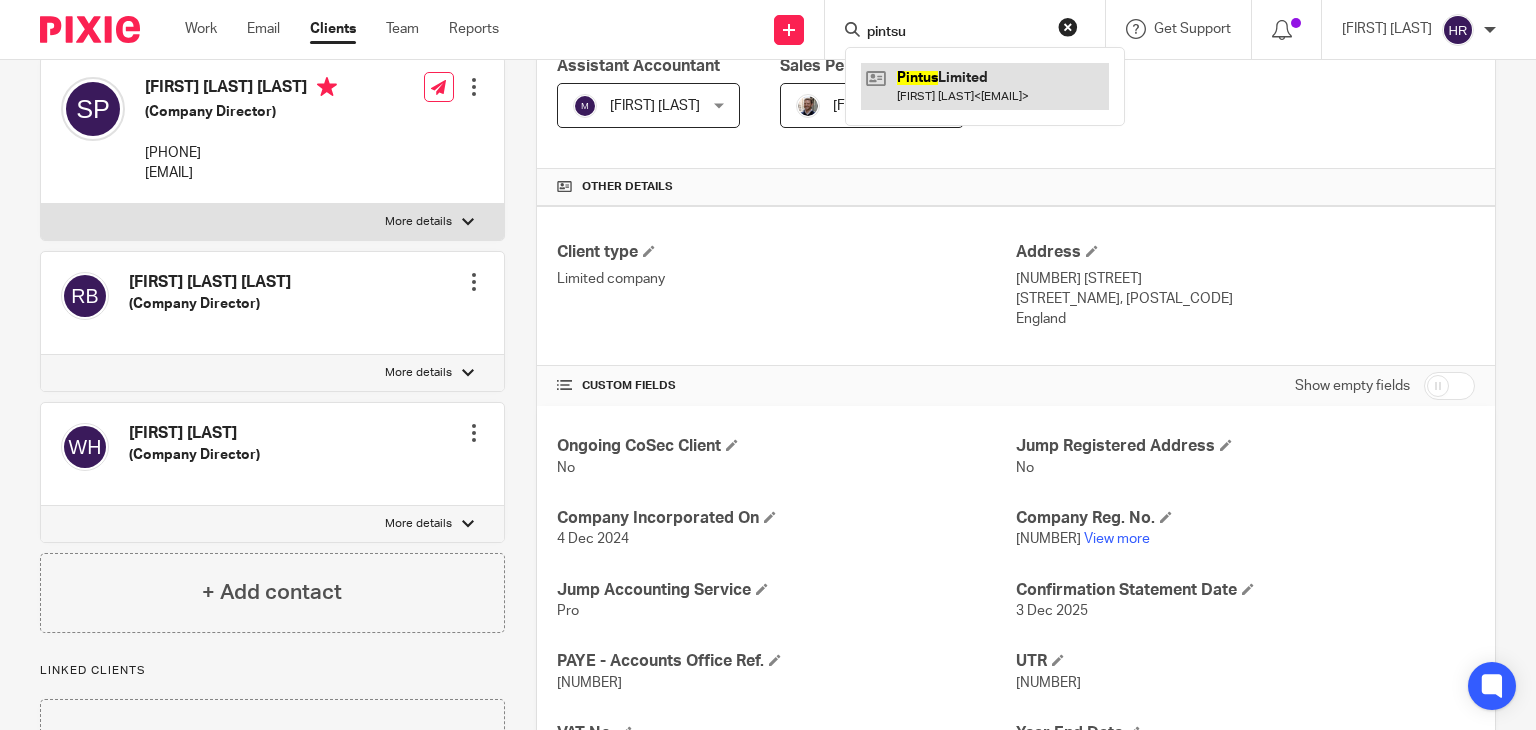 click at bounding box center [985, 86] 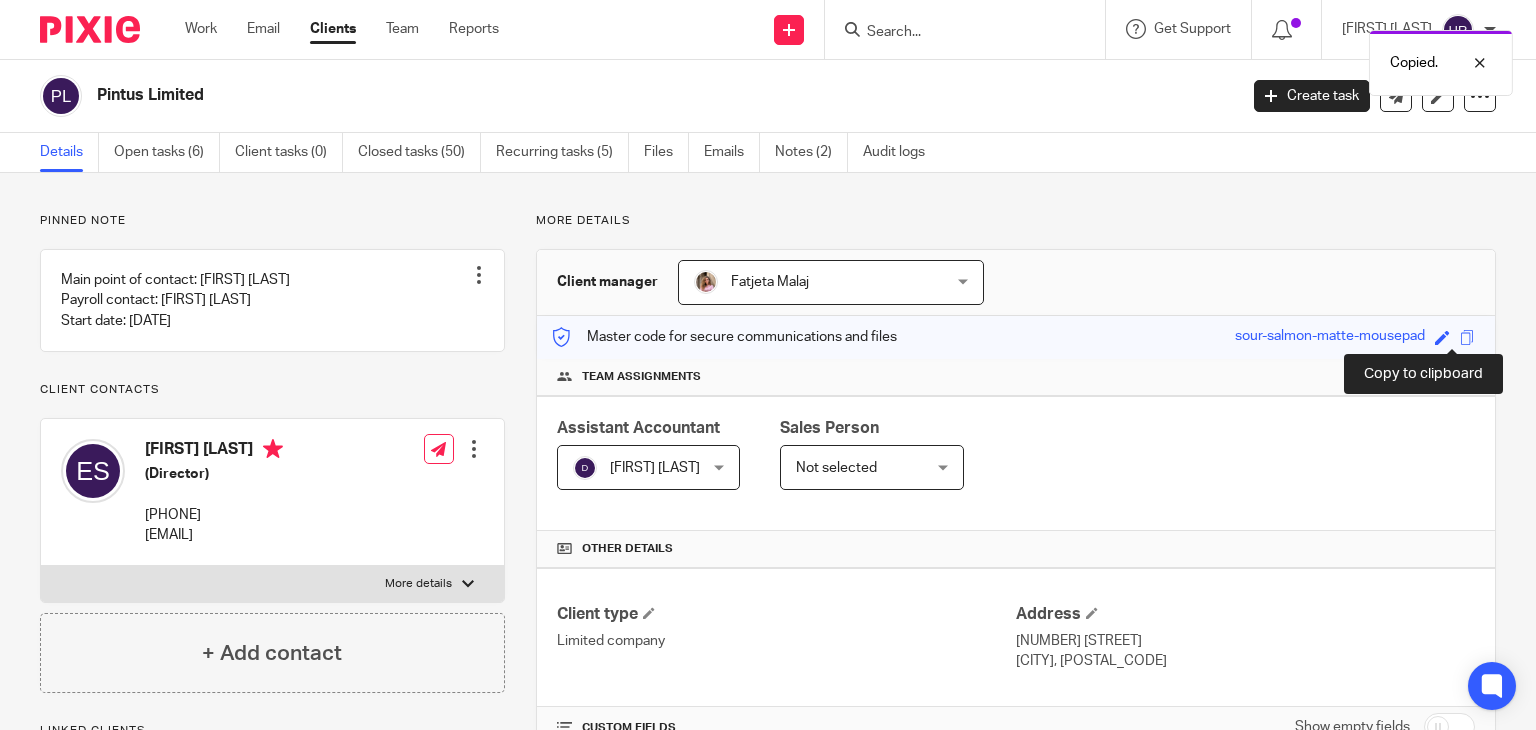 scroll, scrollTop: 0, scrollLeft: 0, axis: both 